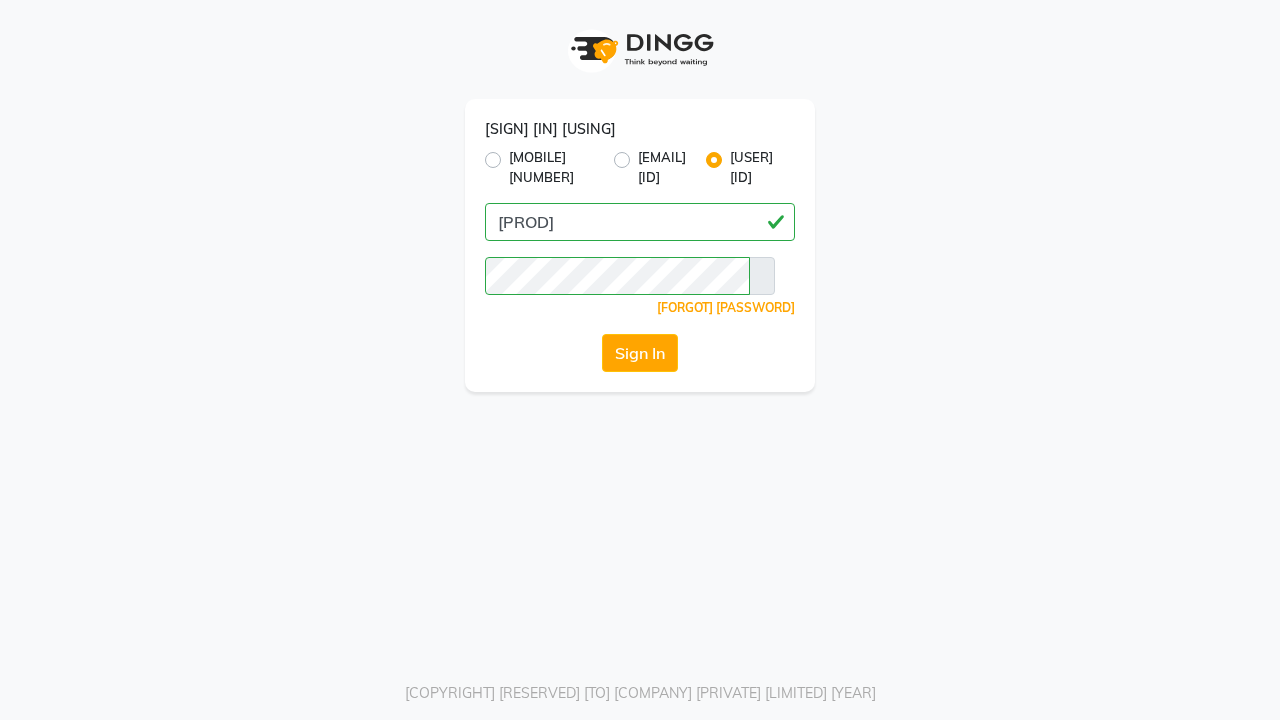 scroll, scrollTop: 0, scrollLeft: 0, axis: both 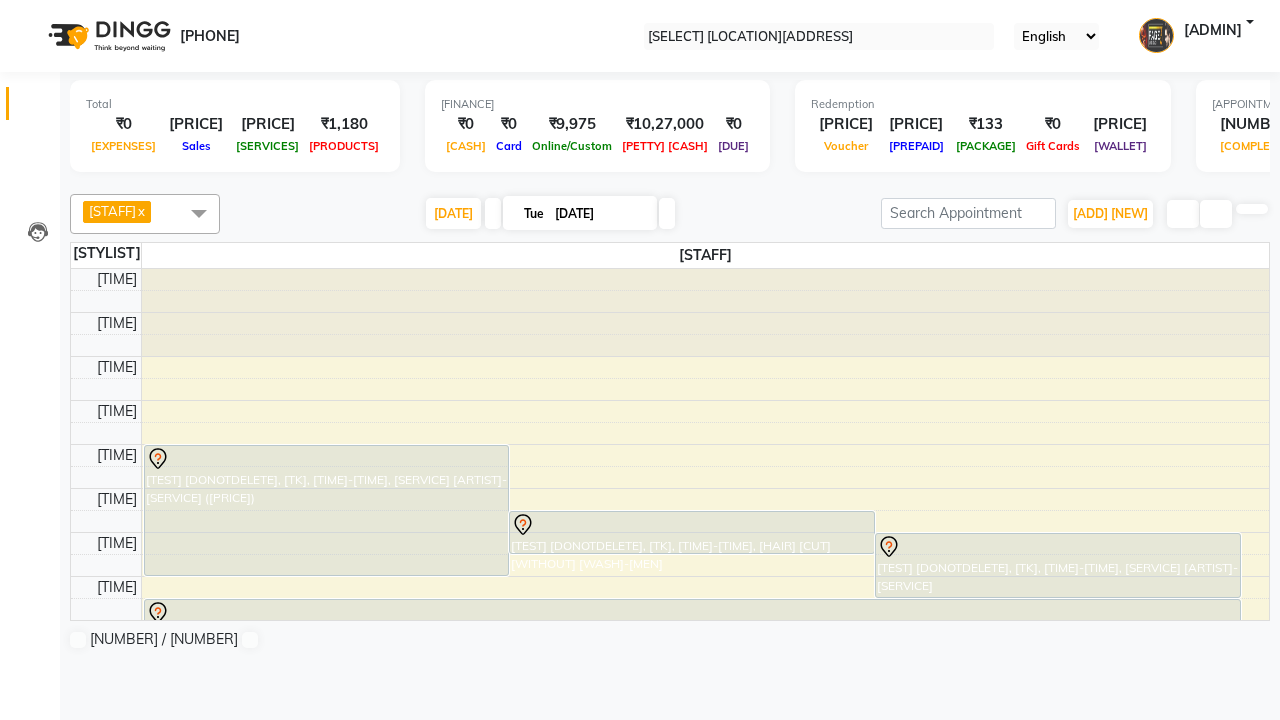 click at bounding box center (31, 8) 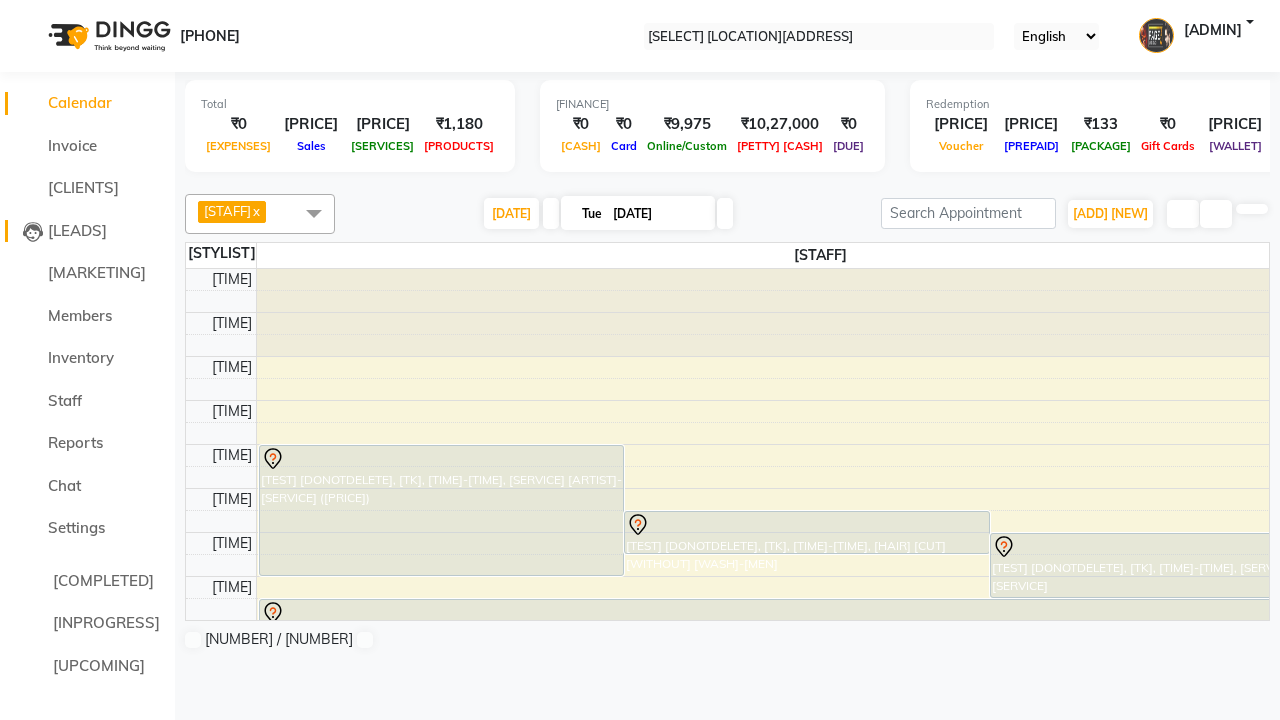 click on "[LEADS]" at bounding box center [77, 230] 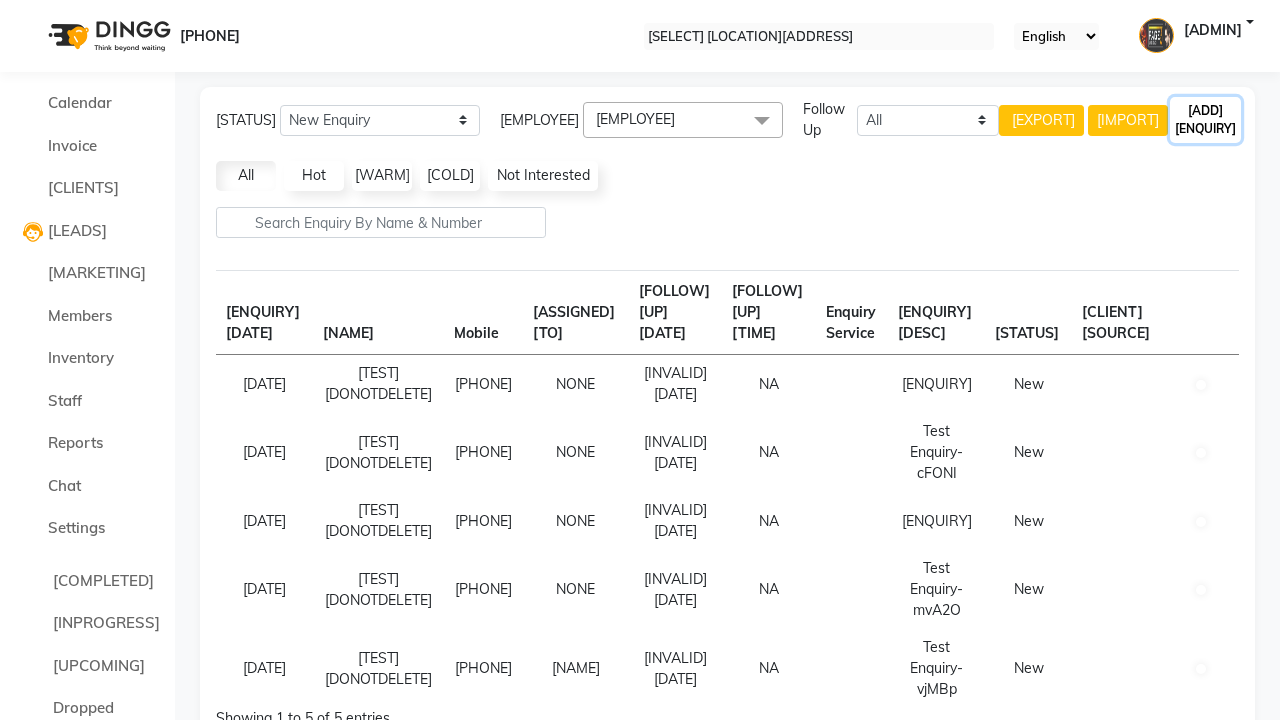 click on "[ADD] [ENQUIRY]" at bounding box center (1205, 120) 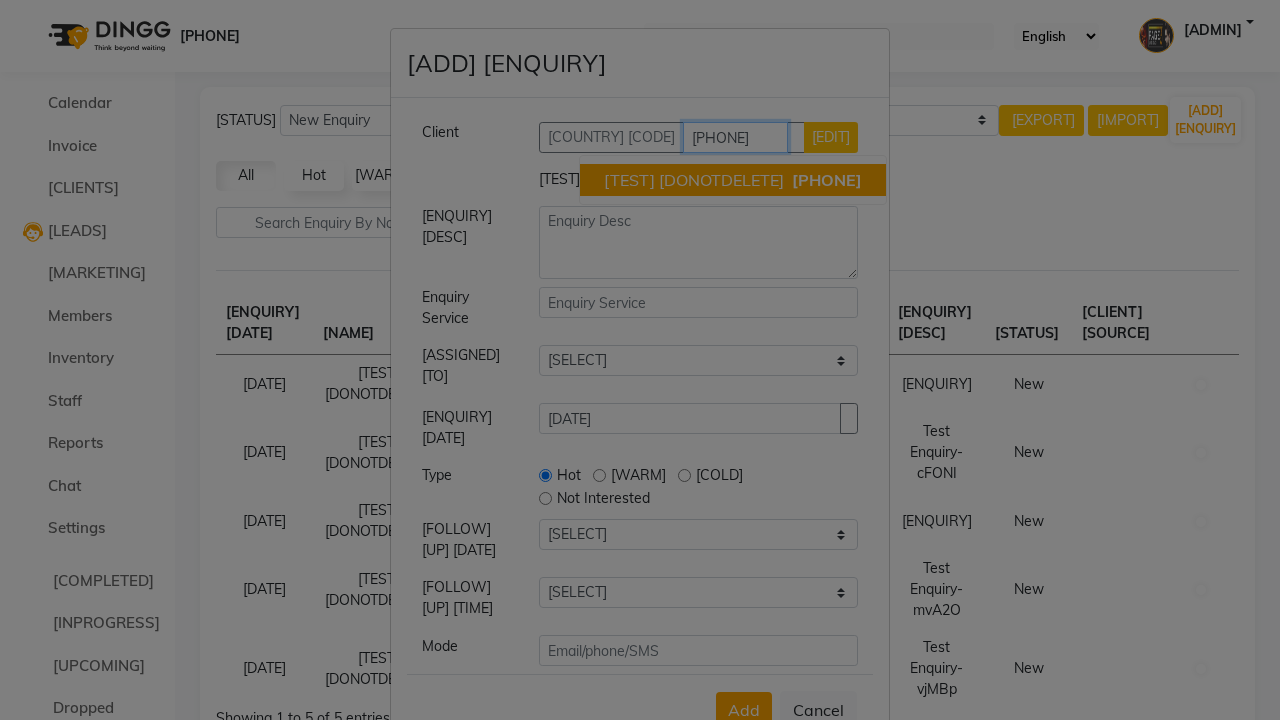 click on "[TEST] [DONOTDELETE]" at bounding box center [694, 180] 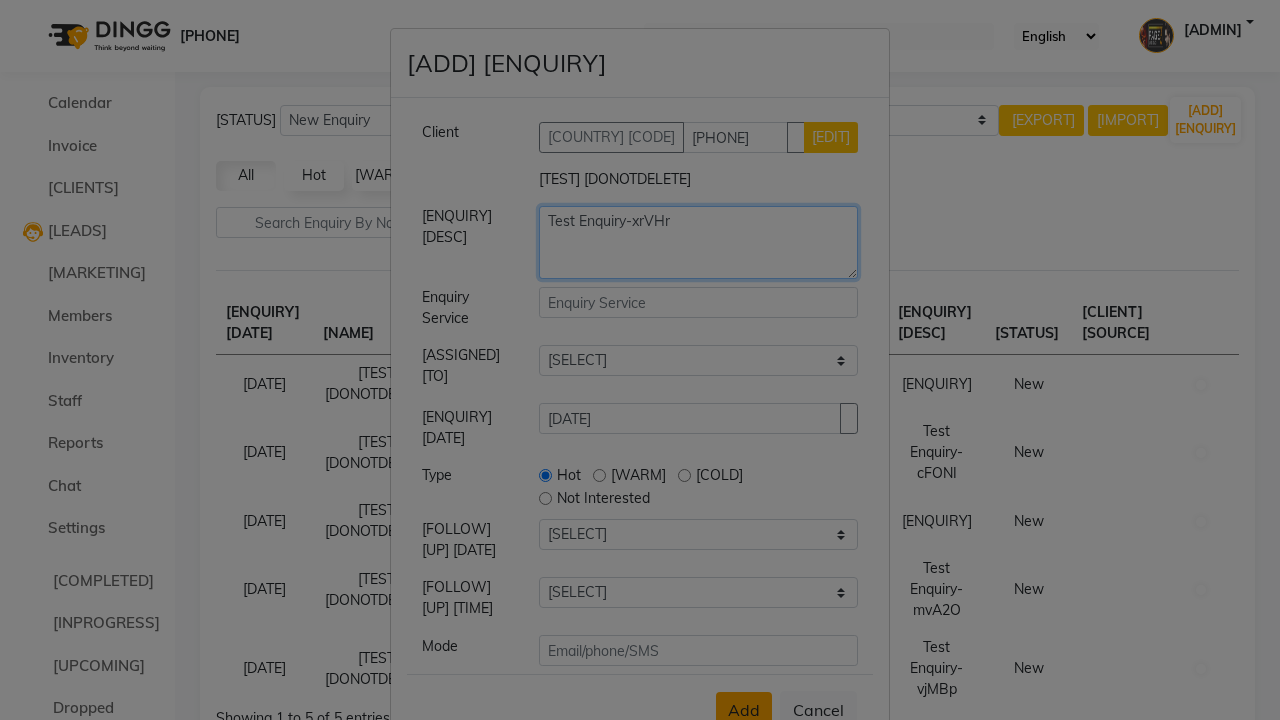 type on "Test Enquiry-xrVHr" 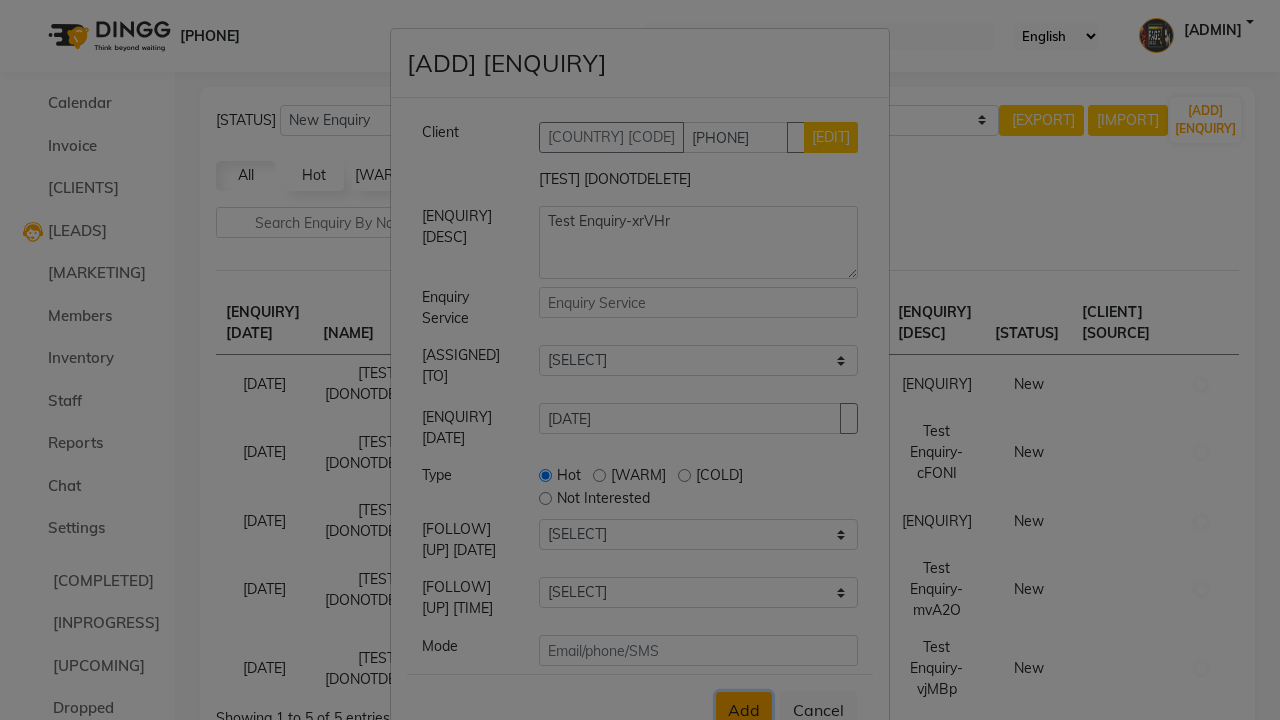 click on "Add" at bounding box center (744, 710) 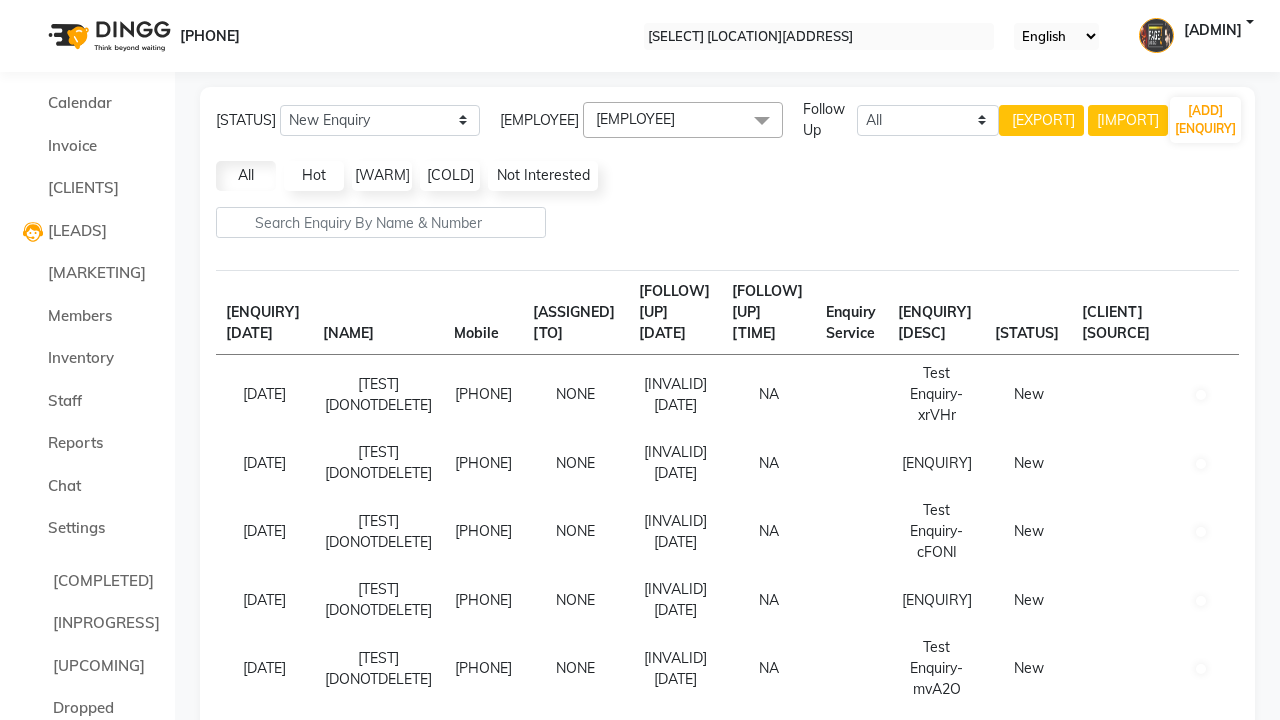 click on "[SUCCESSFULLY] [CREATED] [NEW] [ENQUIRY]" at bounding box center [640, 984] 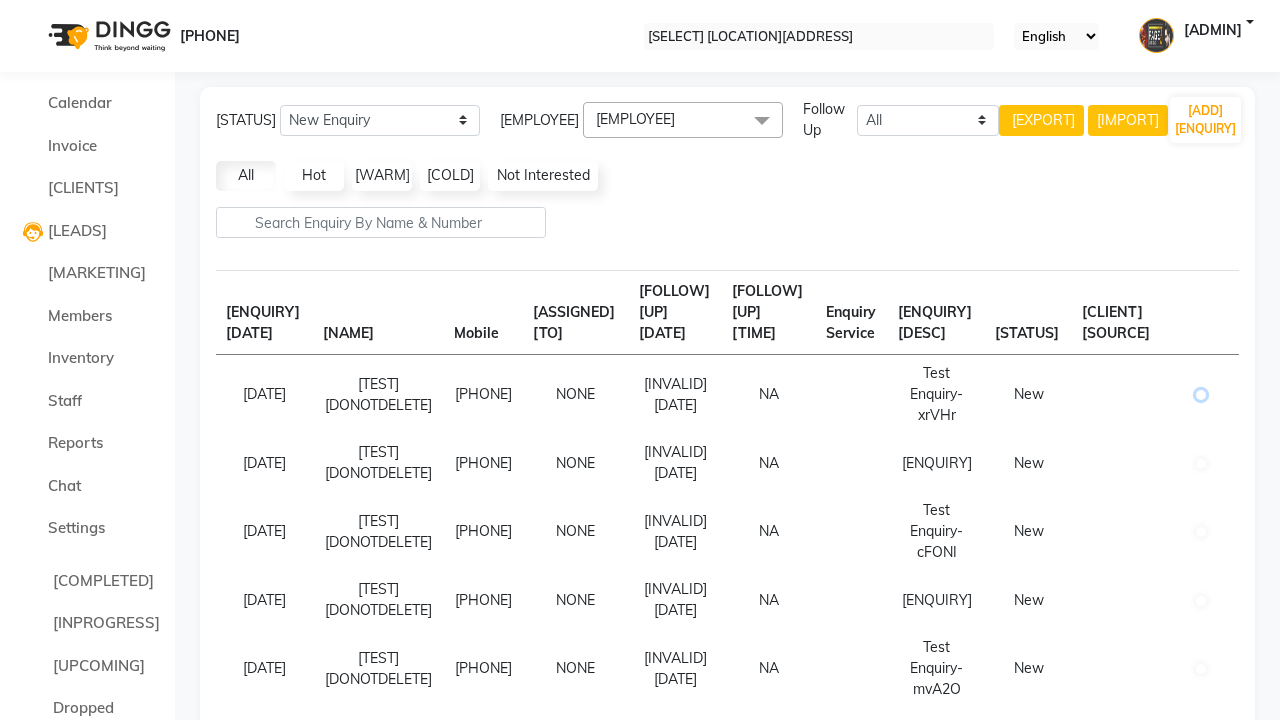 click at bounding box center [1201, 395] 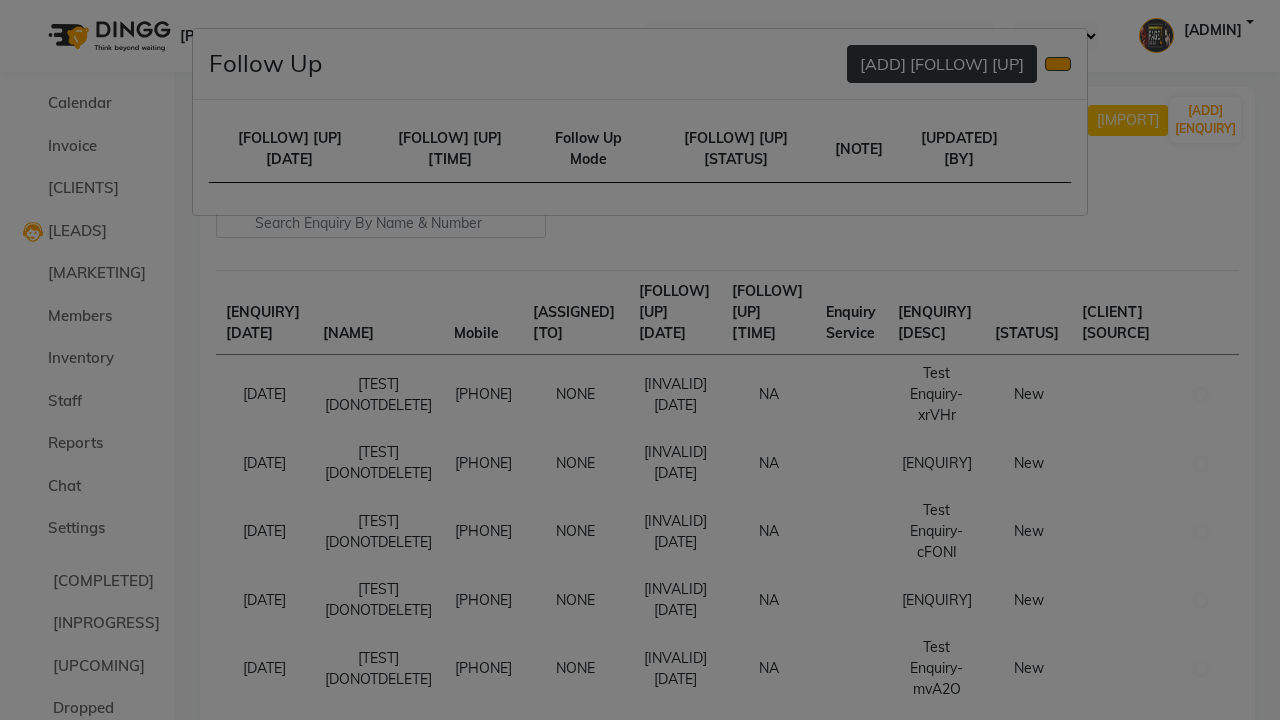 click on "[ADD] [FOLLOW] [UP]" at bounding box center [942, 64] 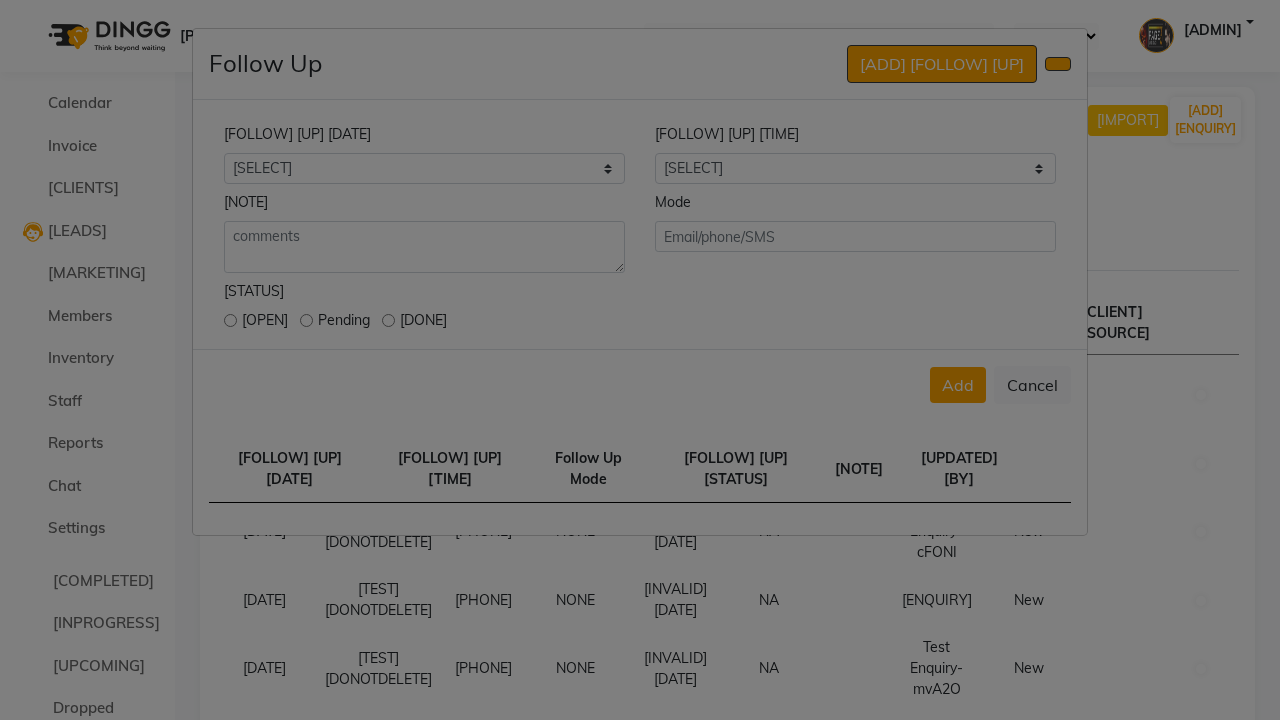 click at bounding box center (230, 320) 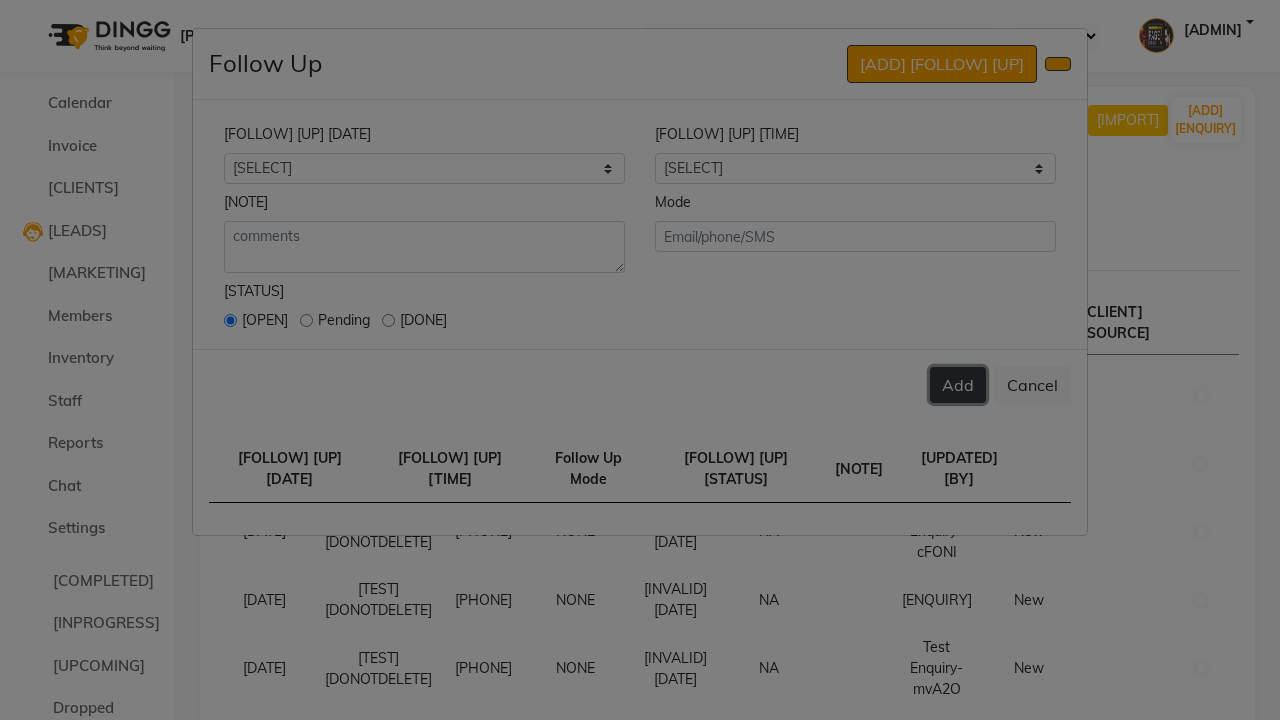 click on "Add" at bounding box center [958, 385] 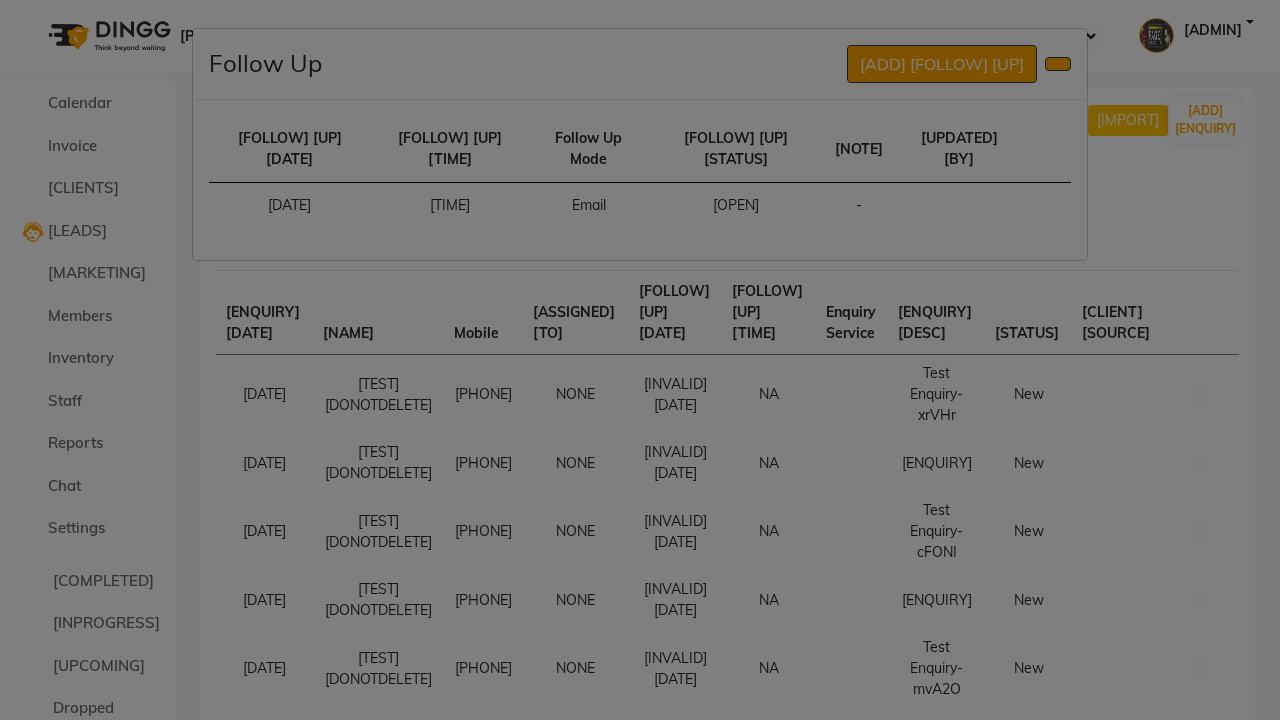 click on "Successfully added enquiry followup." at bounding box center [640, 984] 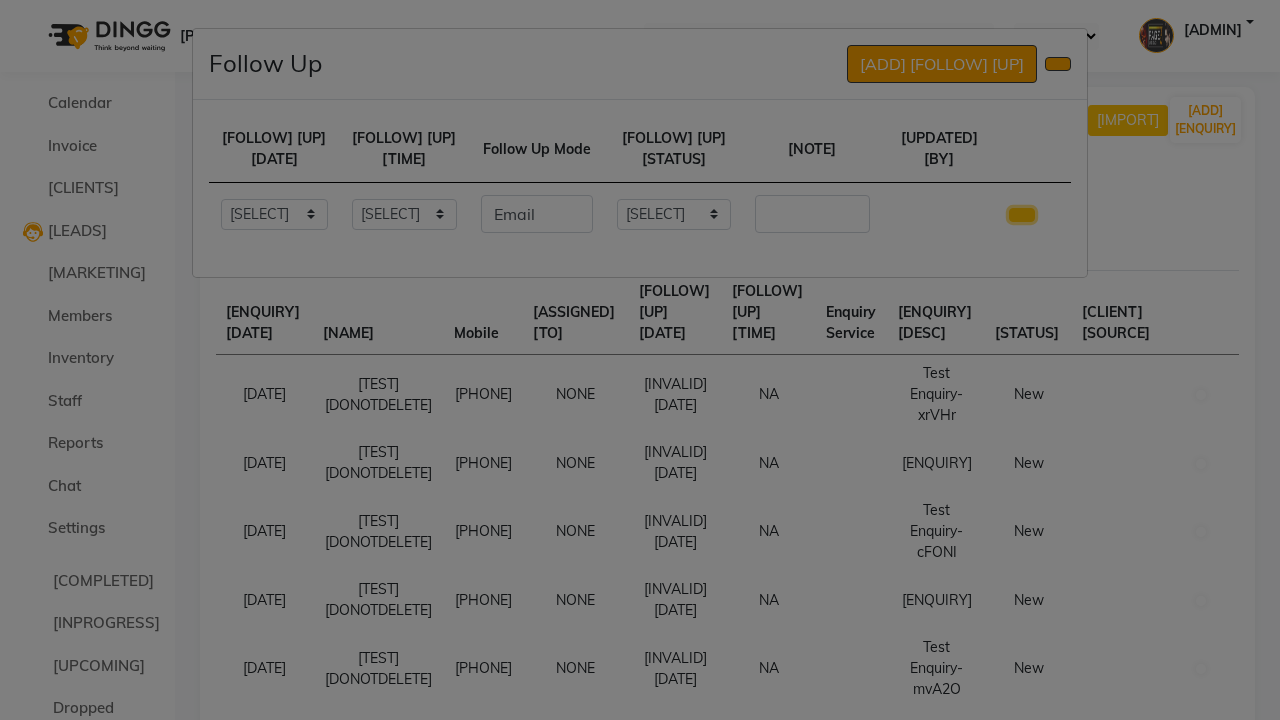 click at bounding box center (1022, 215) 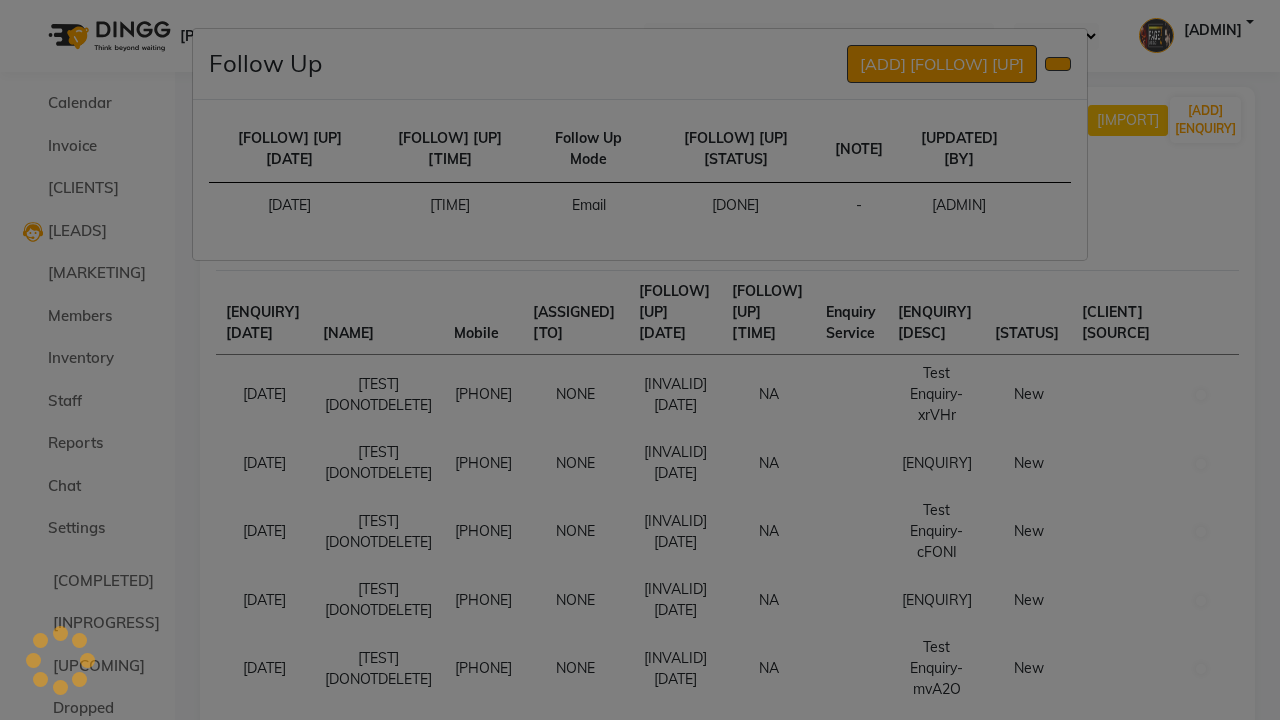 click on "Successfully updated enquiry followup." at bounding box center [640, 984] 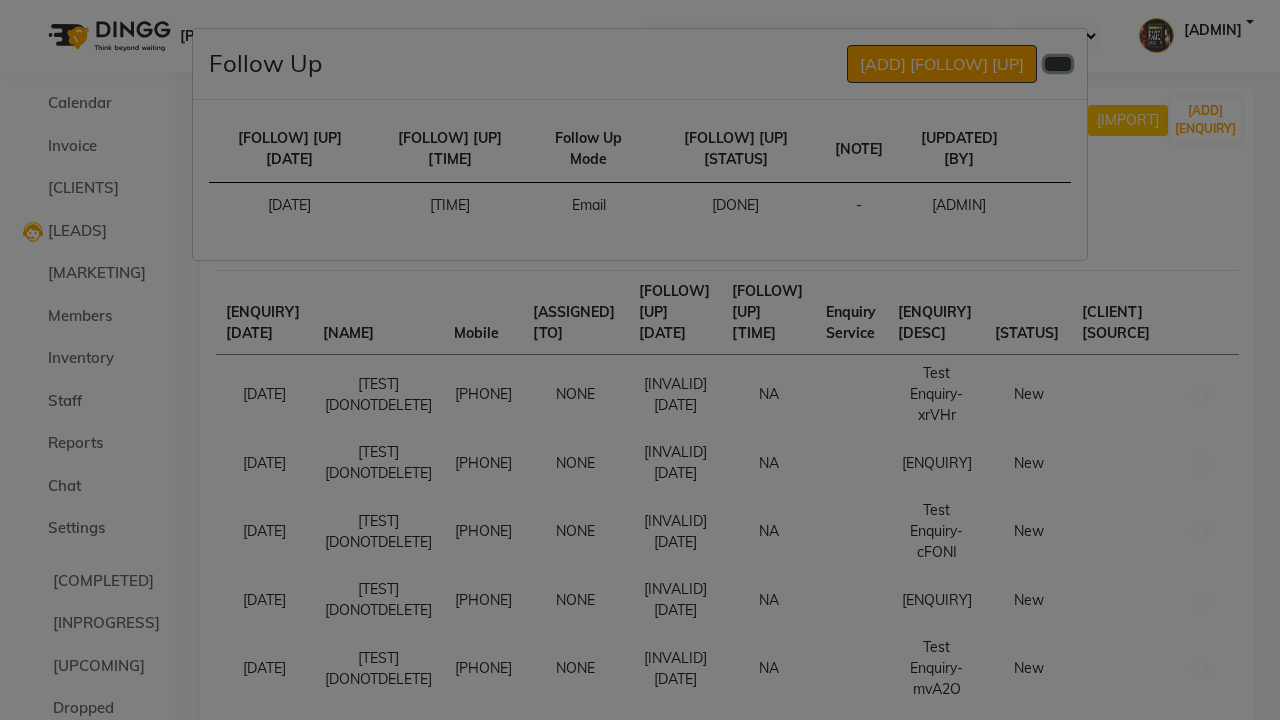 click at bounding box center [1058, 64] 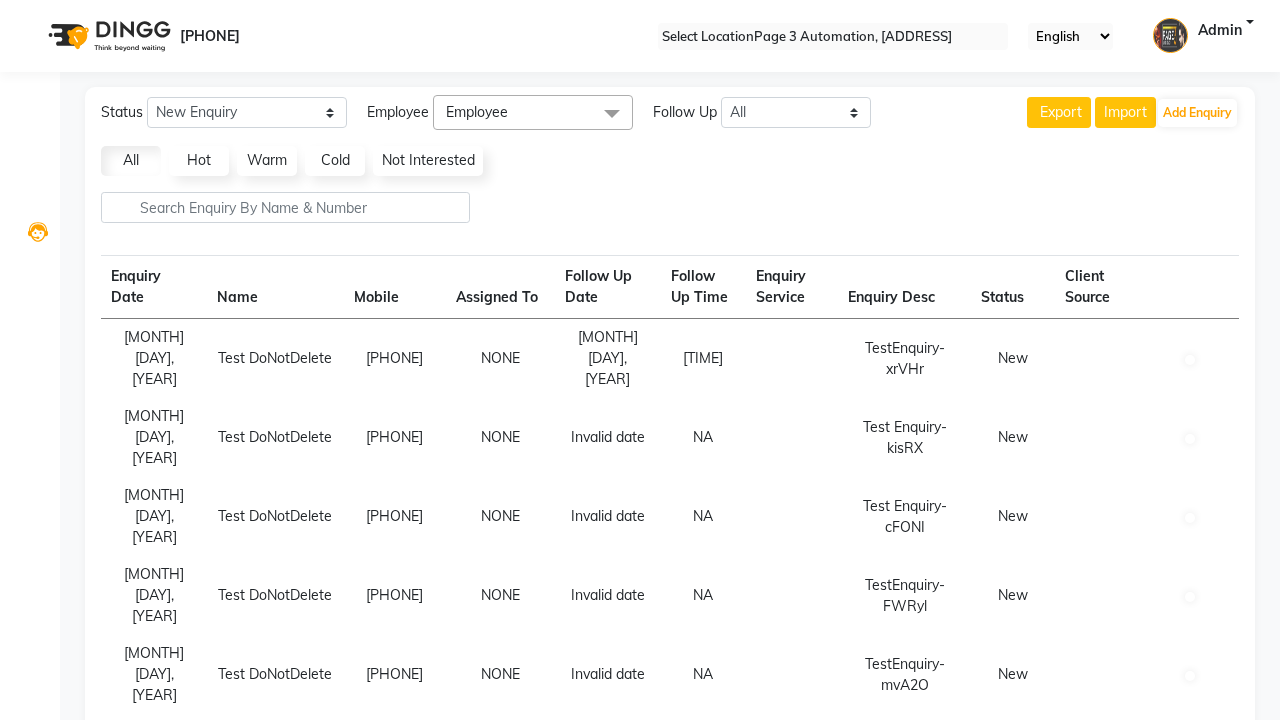 scroll, scrollTop: 0, scrollLeft: 0, axis: both 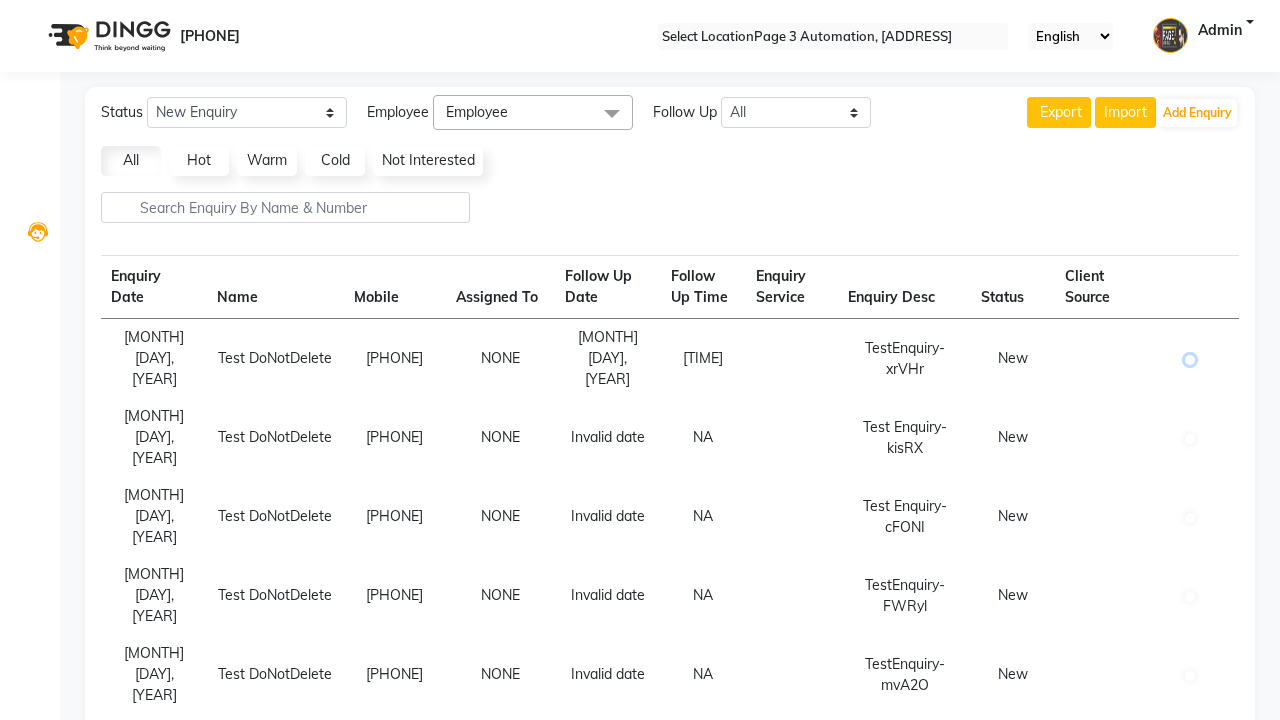 click at bounding box center [1190, 360] 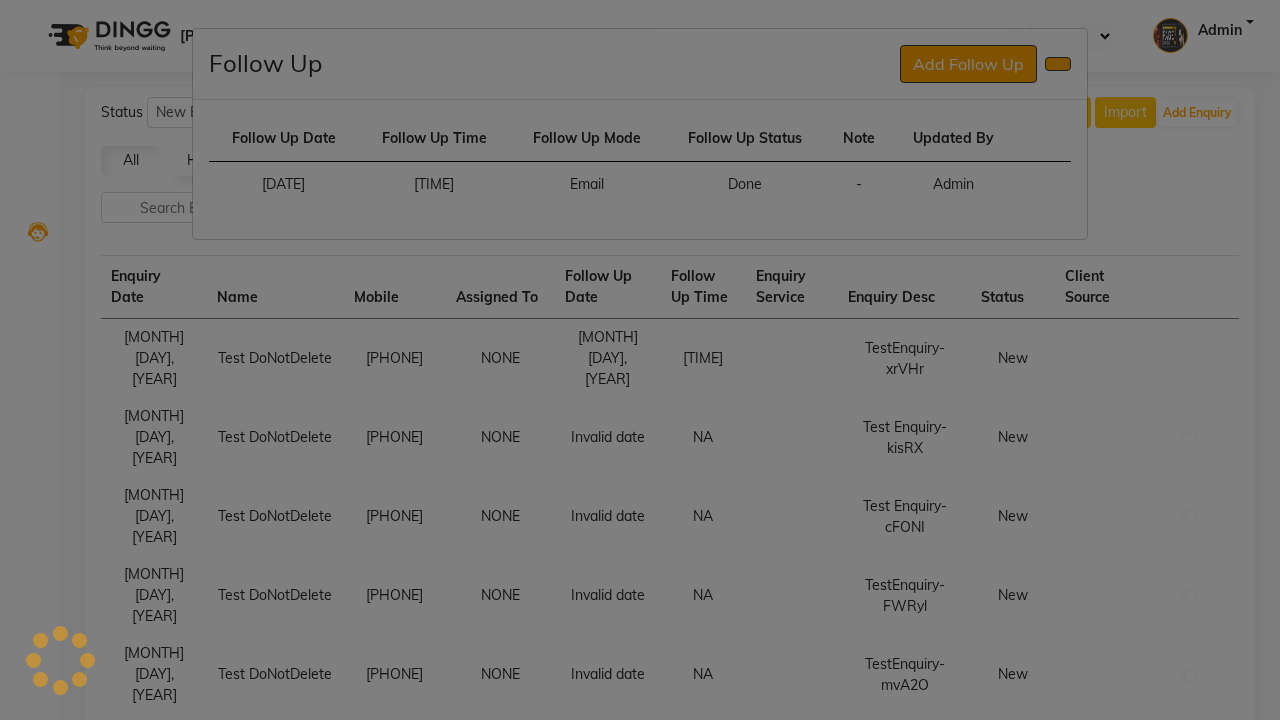 click at bounding box center [1057, 185] 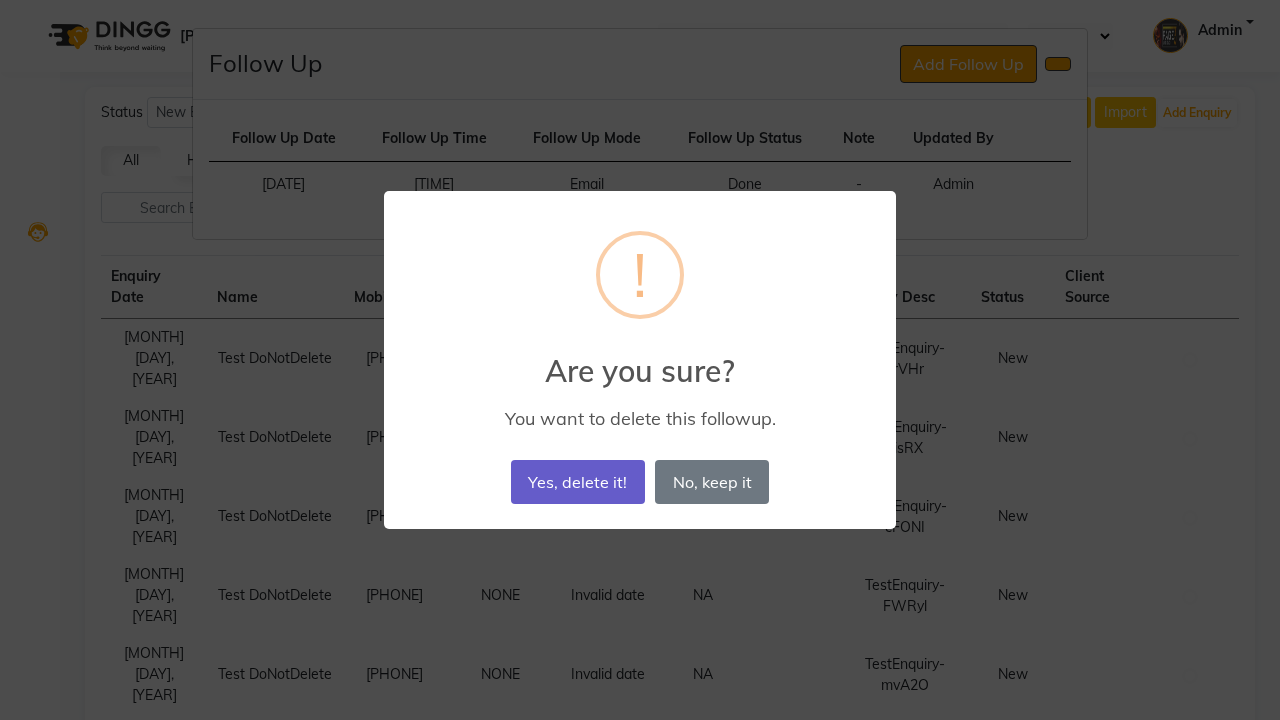 click on "Yes, delete it!" at bounding box center [578, 482] 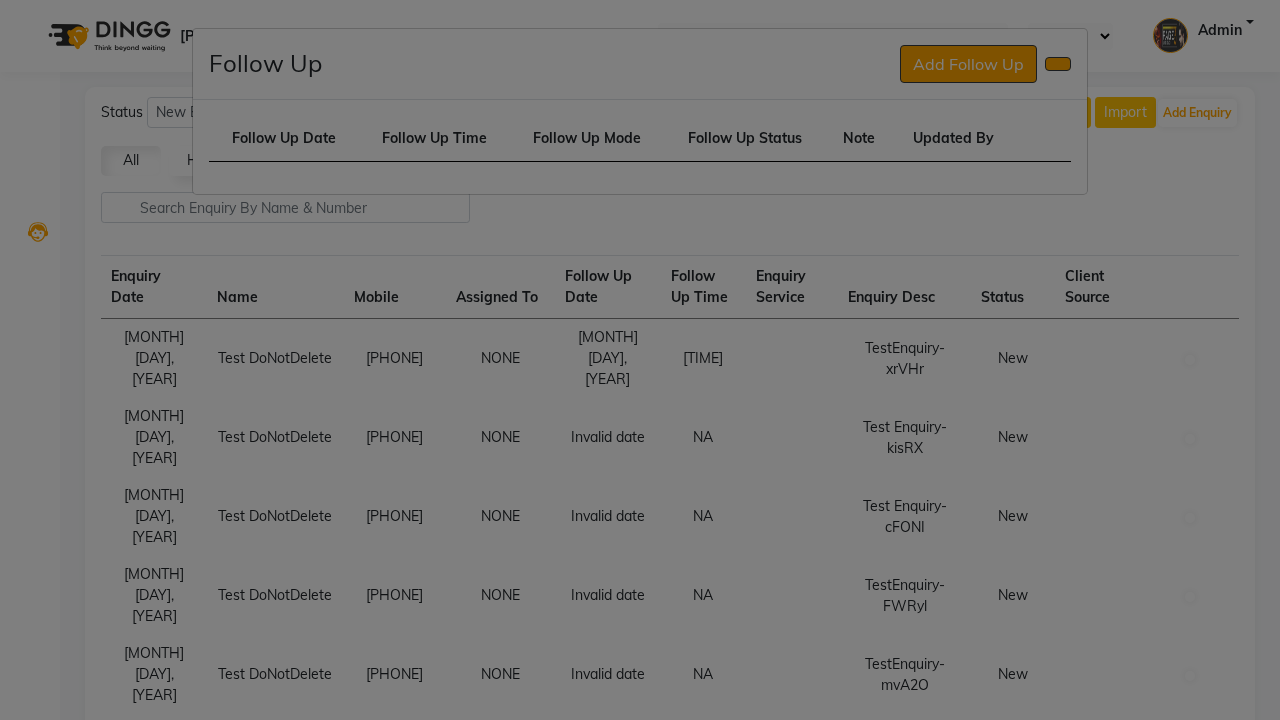 click on "Deleted successfully!" at bounding box center (640, 969) 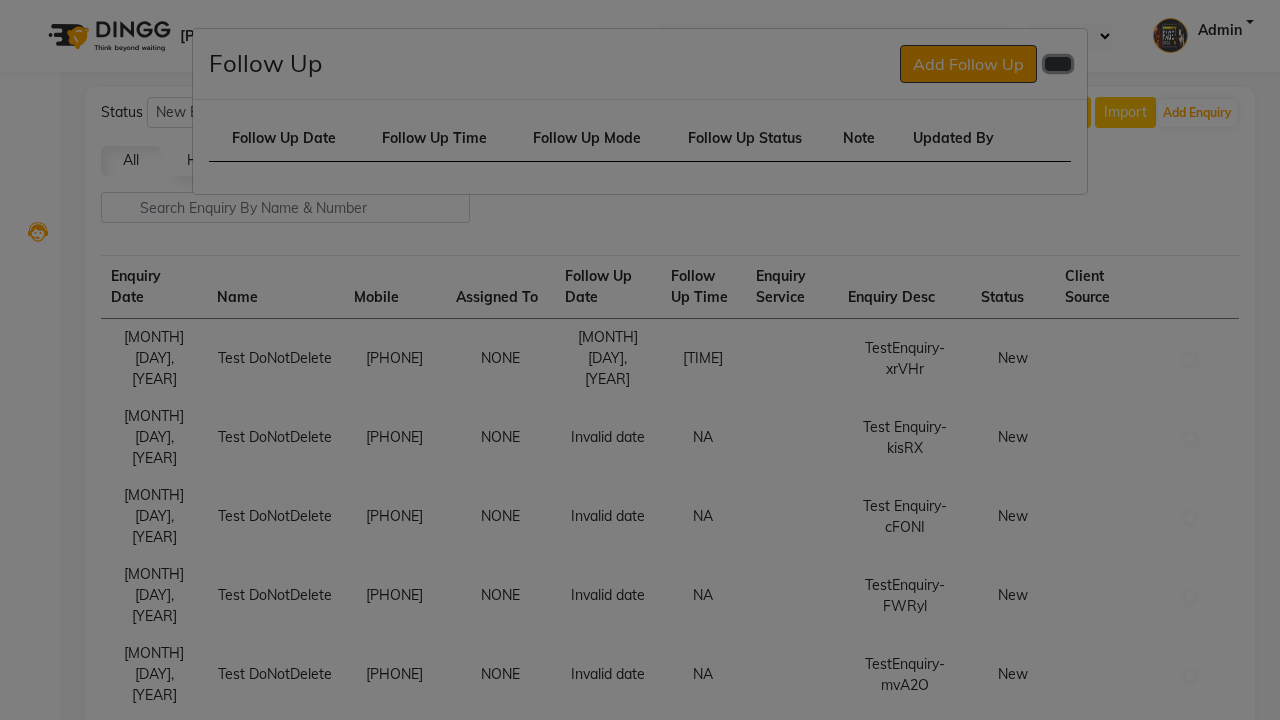 click at bounding box center (1058, 64) 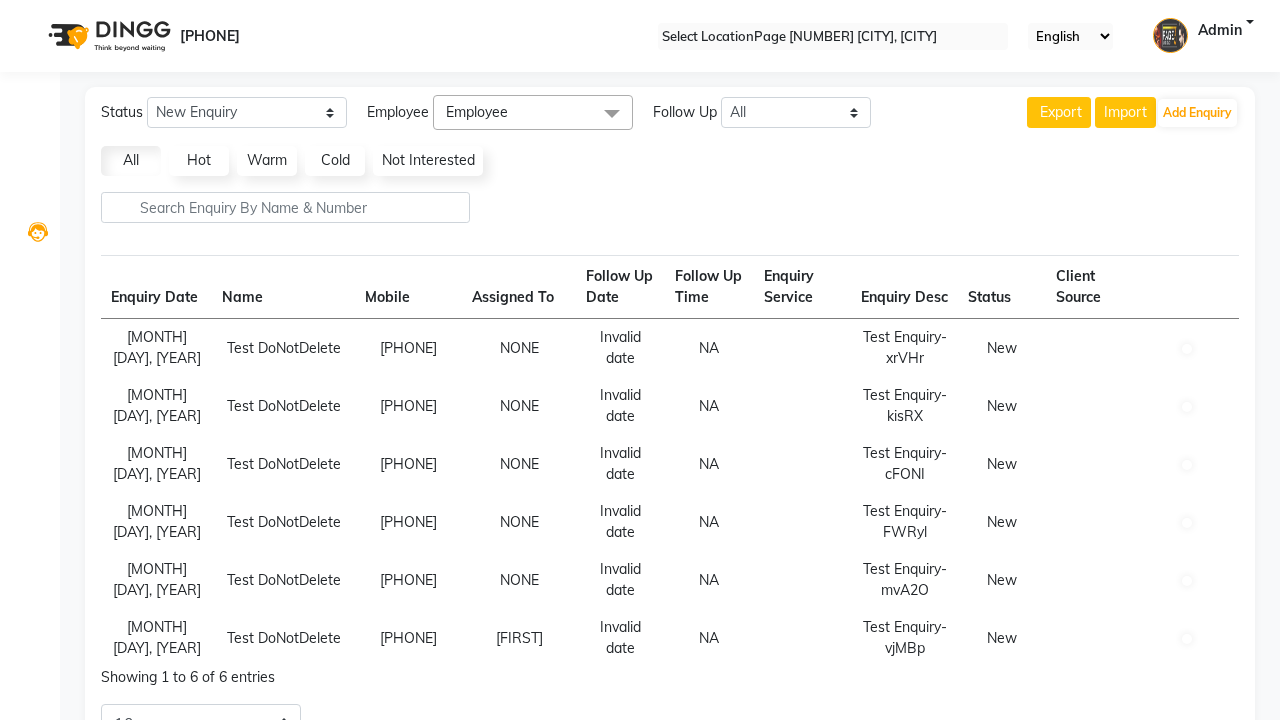scroll, scrollTop: 0, scrollLeft: 0, axis: both 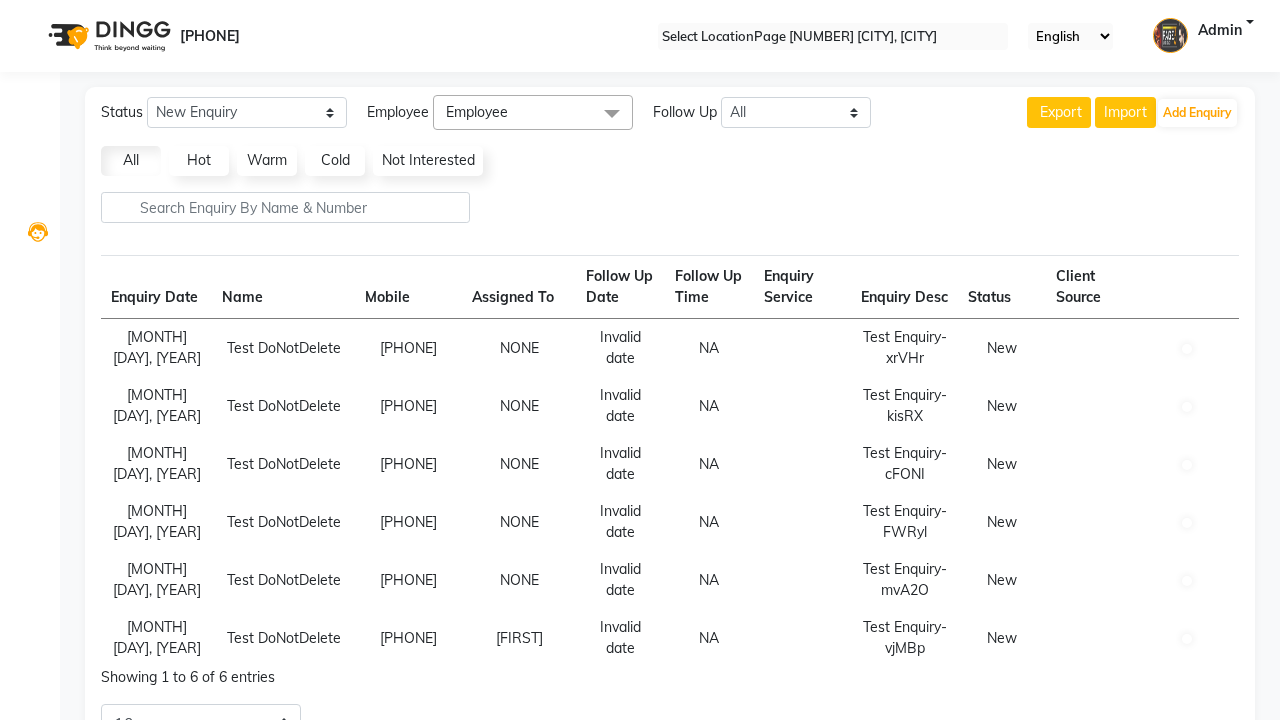 click at bounding box center [1225, 348] 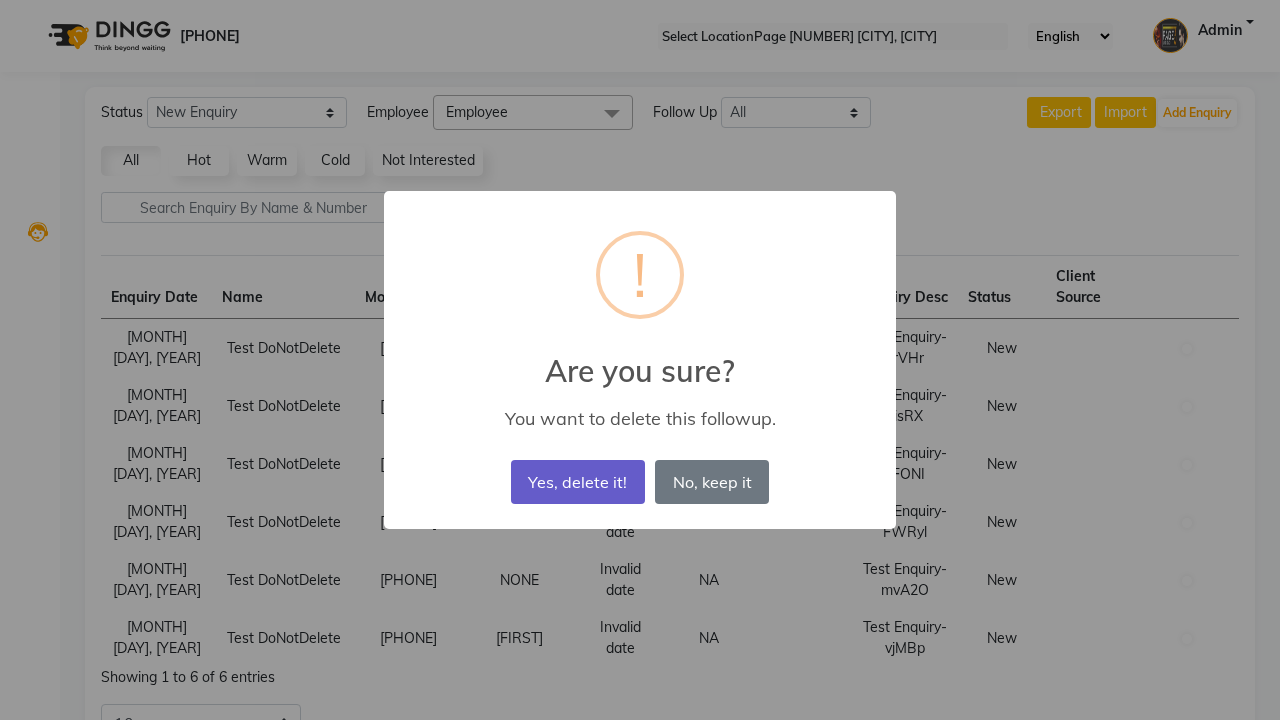 click on "Yes, delete it!" at bounding box center [578, 482] 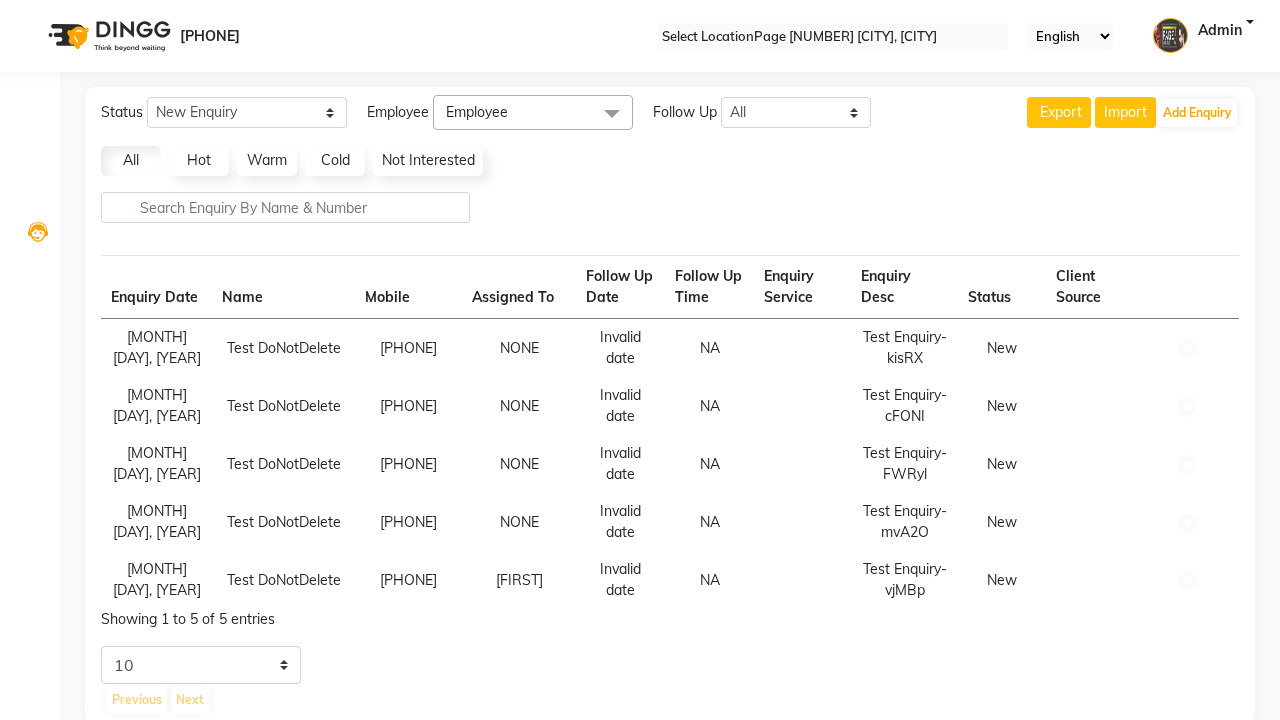 scroll, scrollTop: 20, scrollLeft: 0, axis: vertical 